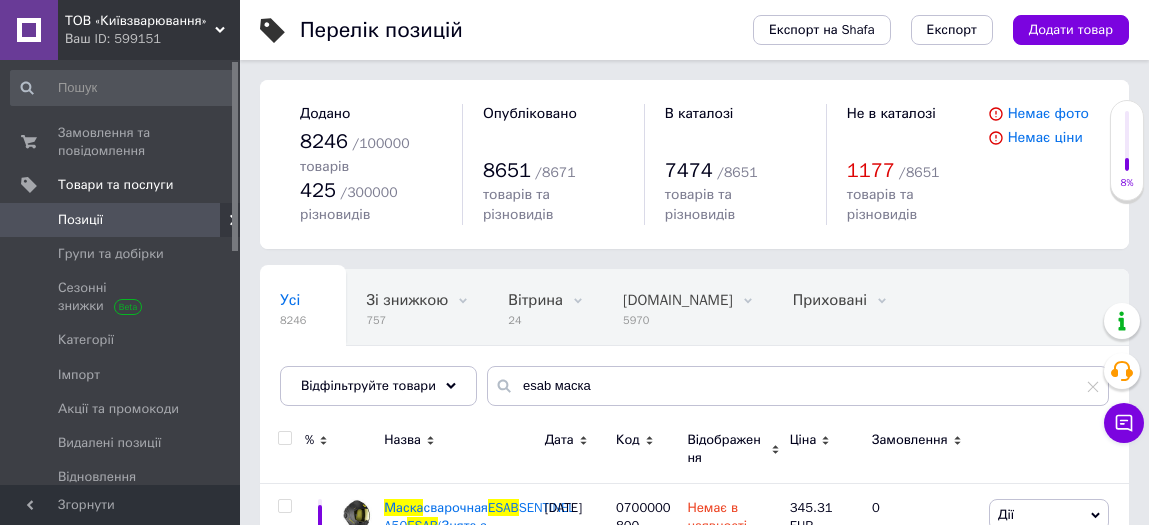 scroll, scrollTop: 176, scrollLeft: 0, axis: vertical 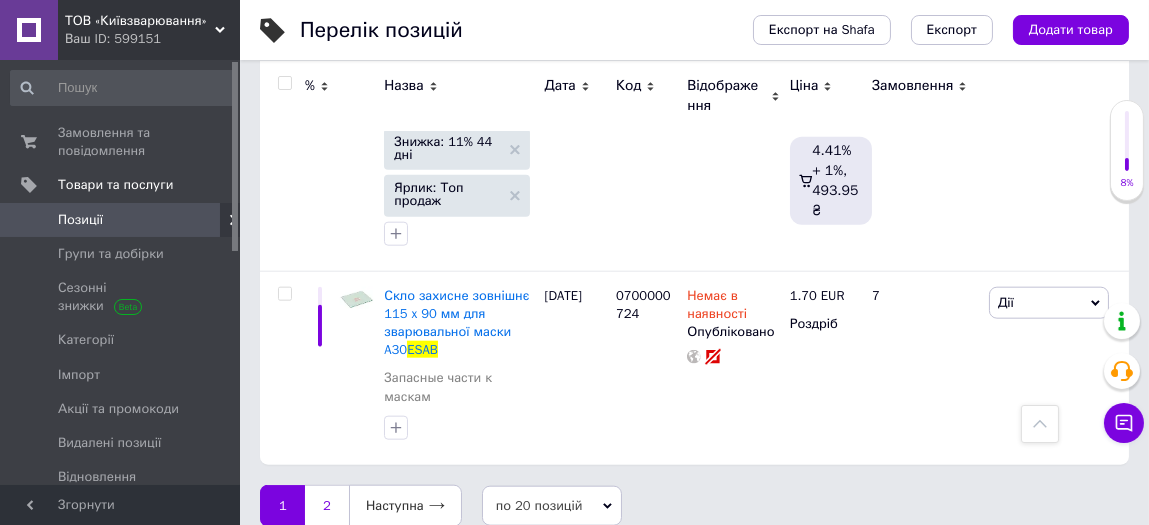 click on "2" at bounding box center [327, 506] 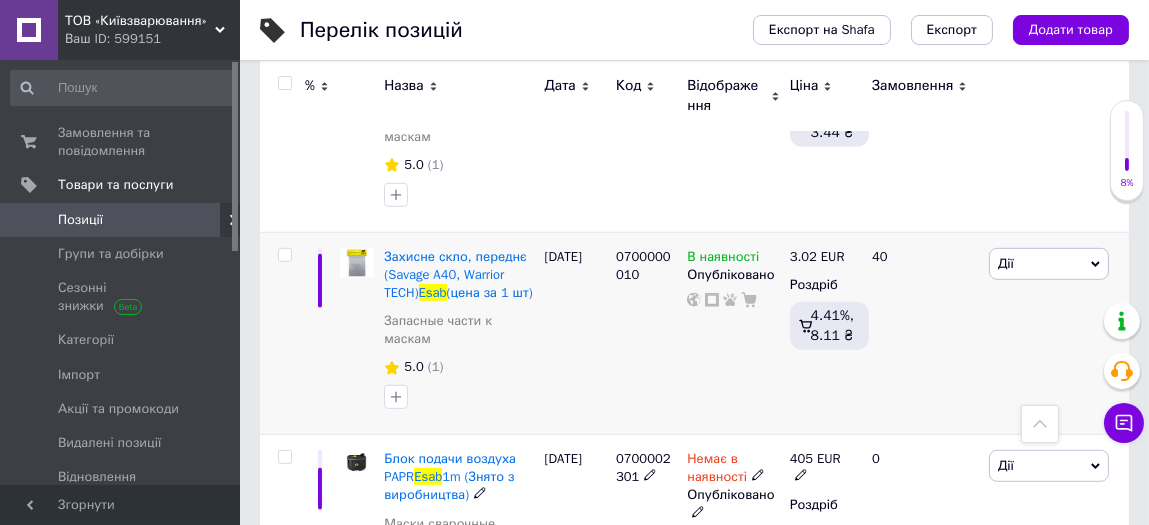 scroll, scrollTop: 1886, scrollLeft: 0, axis: vertical 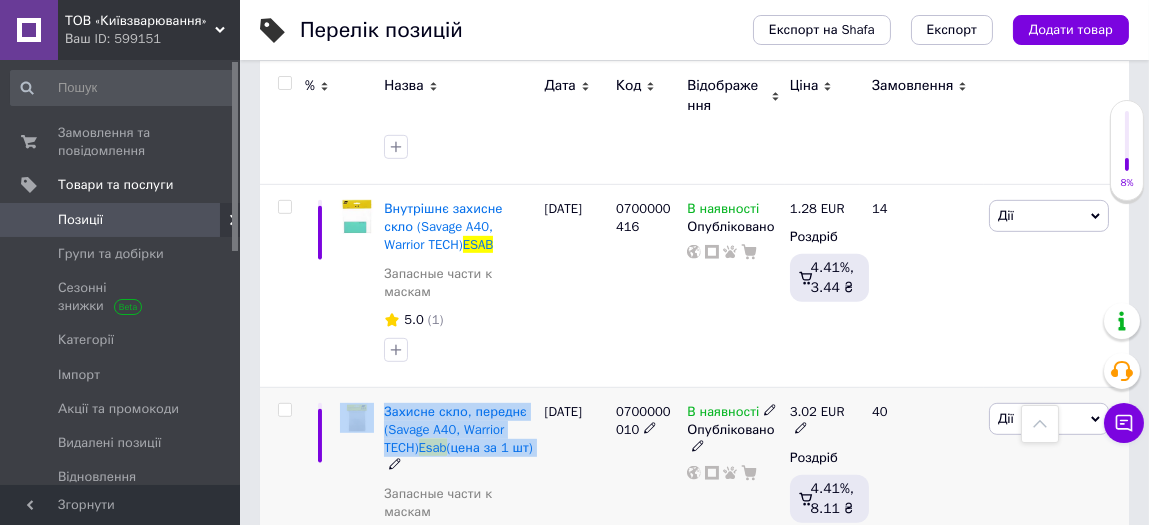 drag, startPoint x: 434, startPoint y: 428, endPoint x: 379, endPoint y: 375, distance: 76.38062 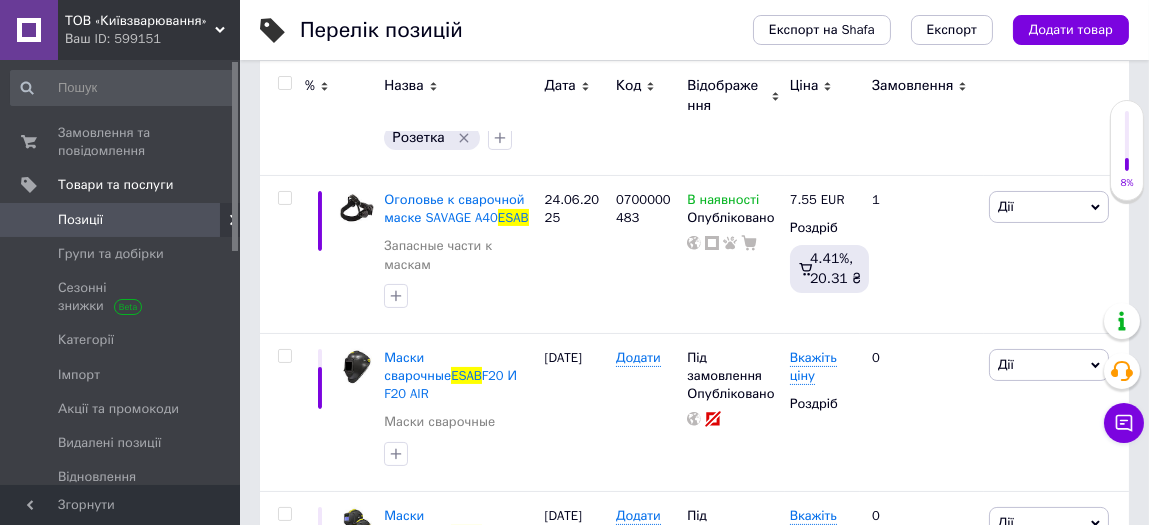 scroll, scrollTop: 86, scrollLeft: 0, axis: vertical 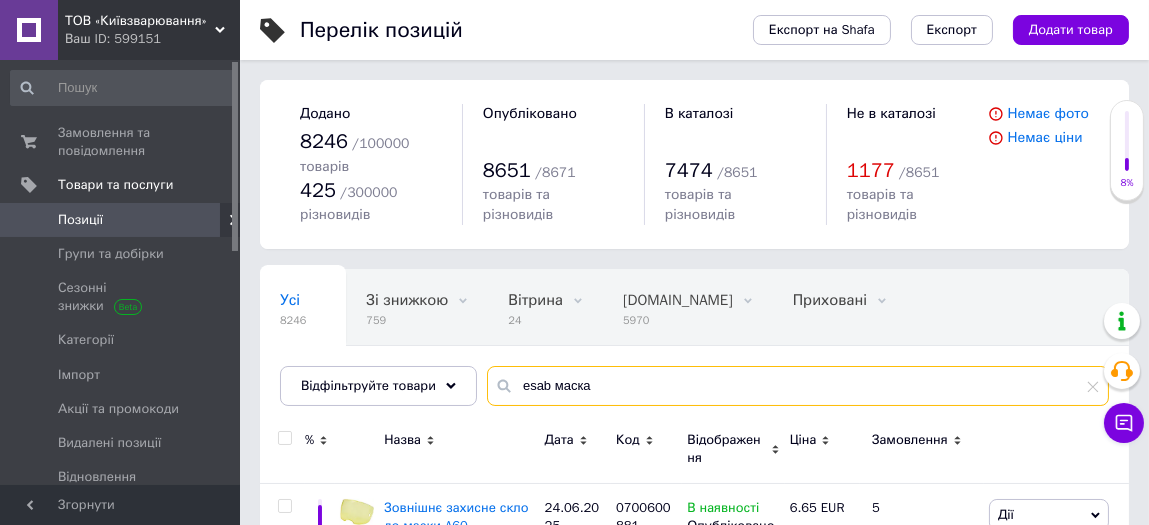 drag, startPoint x: 610, startPoint y: 395, endPoint x: 628, endPoint y: 395, distance: 18 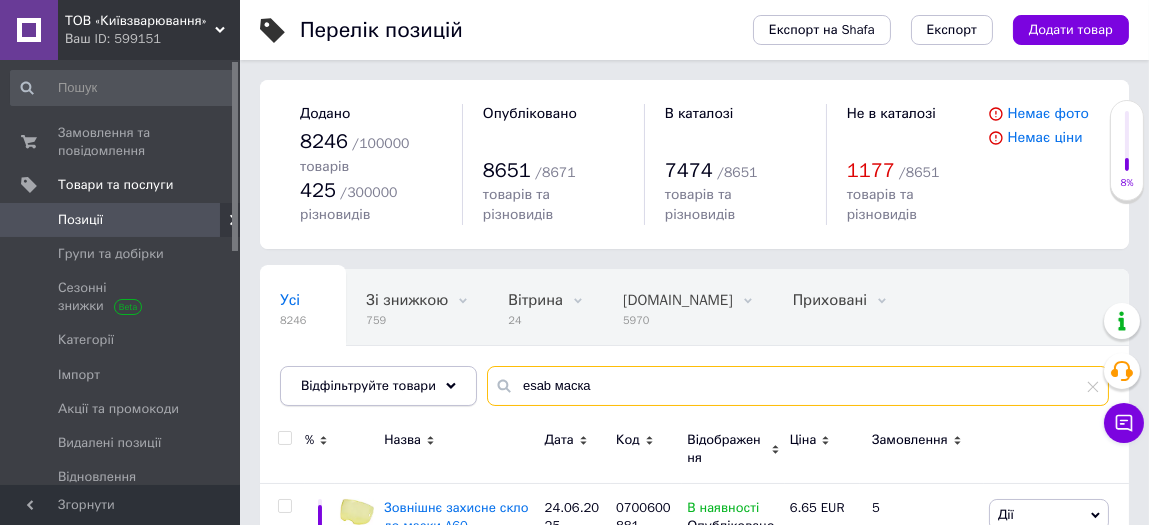 drag, startPoint x: 639, startPoint y: 395, endPoint x: 399, endPoint y: 404, distance: 240.16869 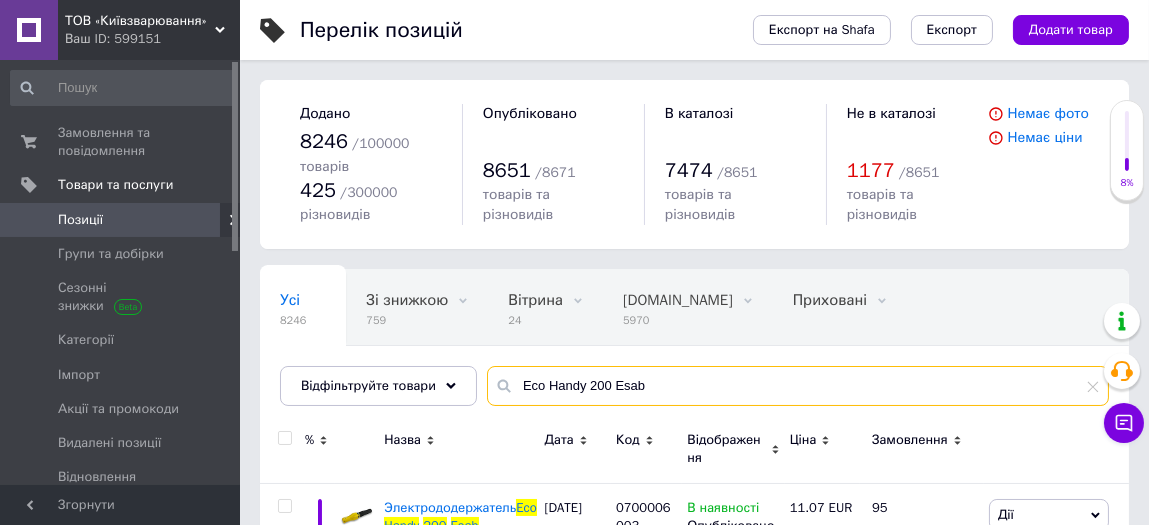 click on "Eco Handy 200 Esab" at bounding box center [798, 386] 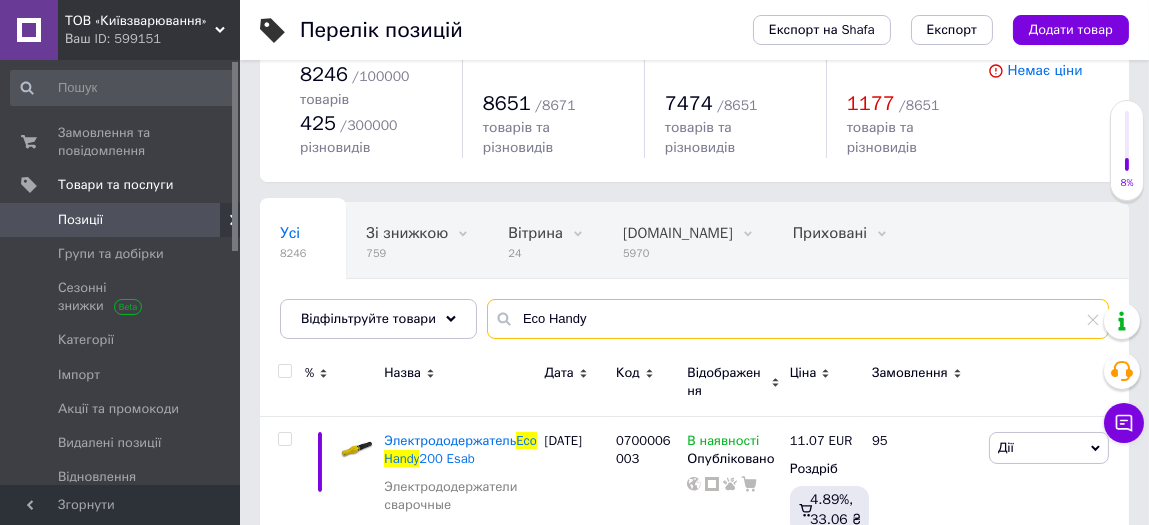 scroll, scrollTop: 0, scrollLeft: 0, axis: both 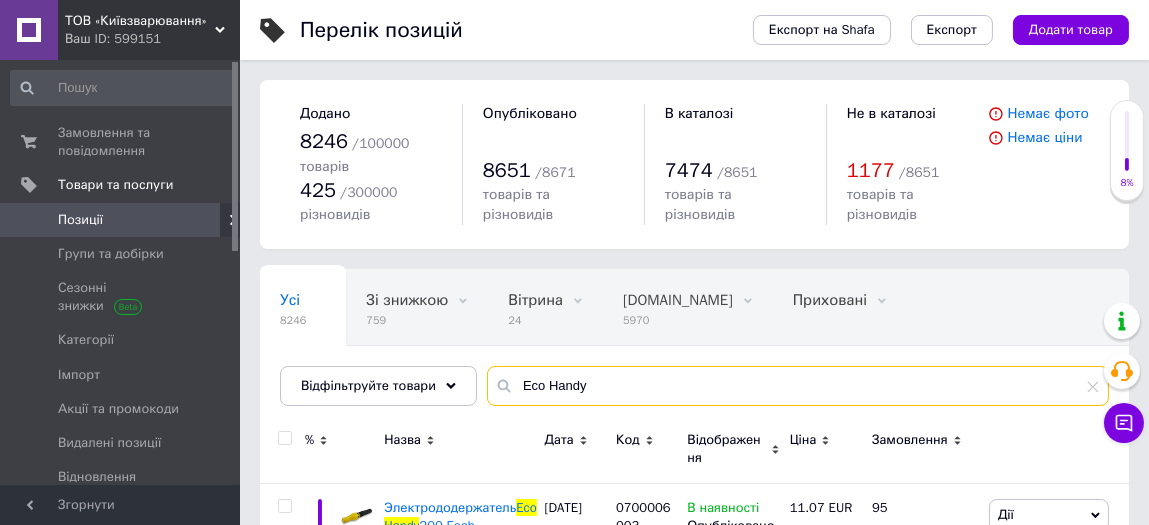 type on "Eco Handy" 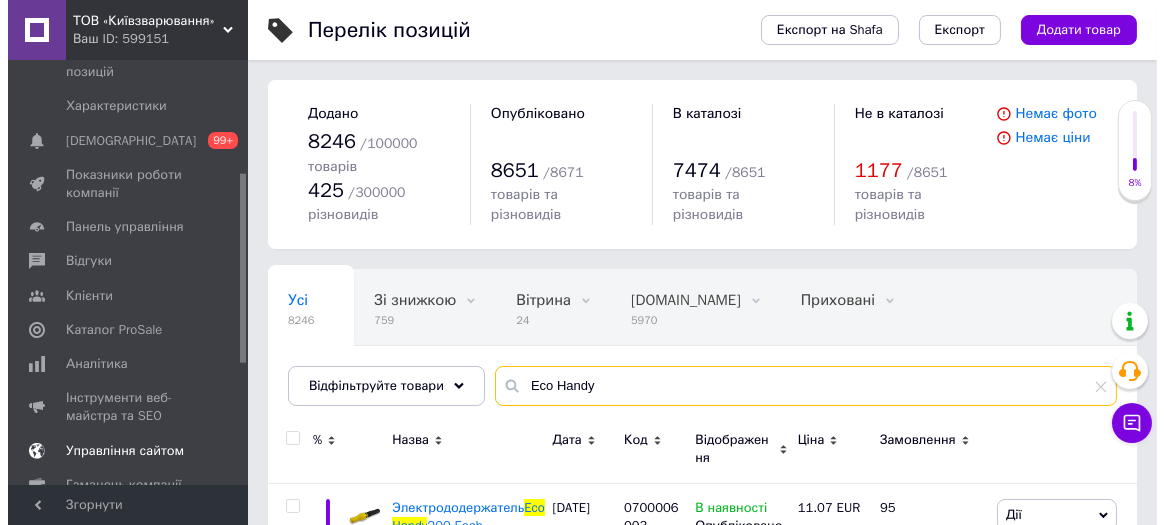 scroll, scrollTop: 0, scrollLeft: 0, axis: both 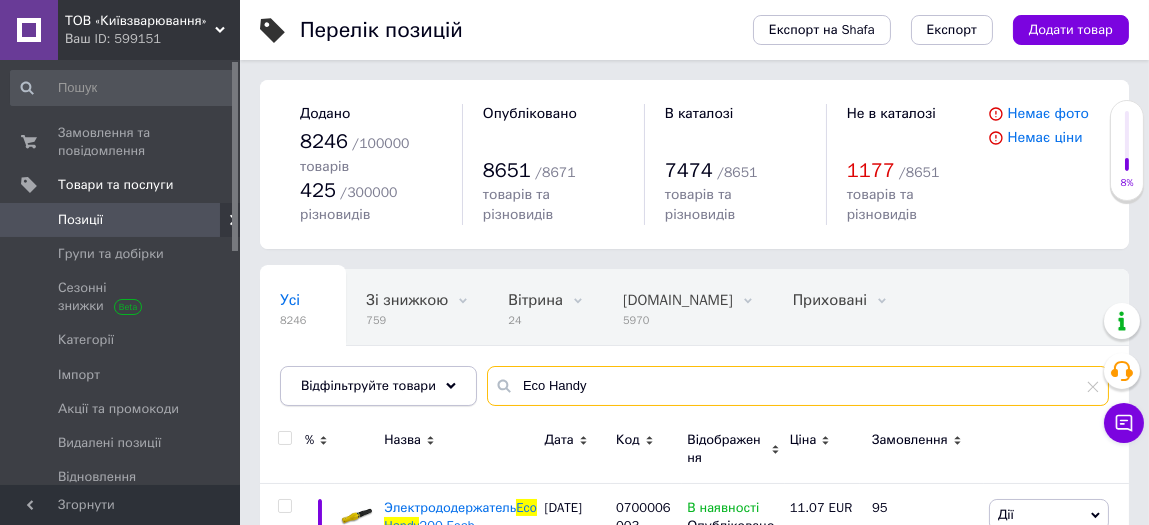 drag, startPoint x: 643, startPoint y: 396, endPoint x: 359, endPoint y: 380, distance: 284.45035 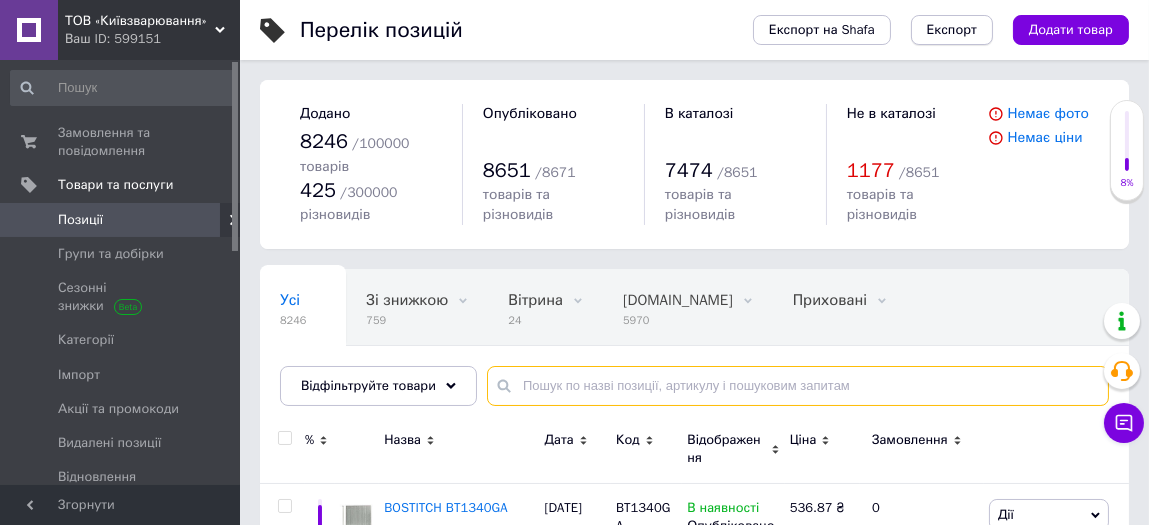 type 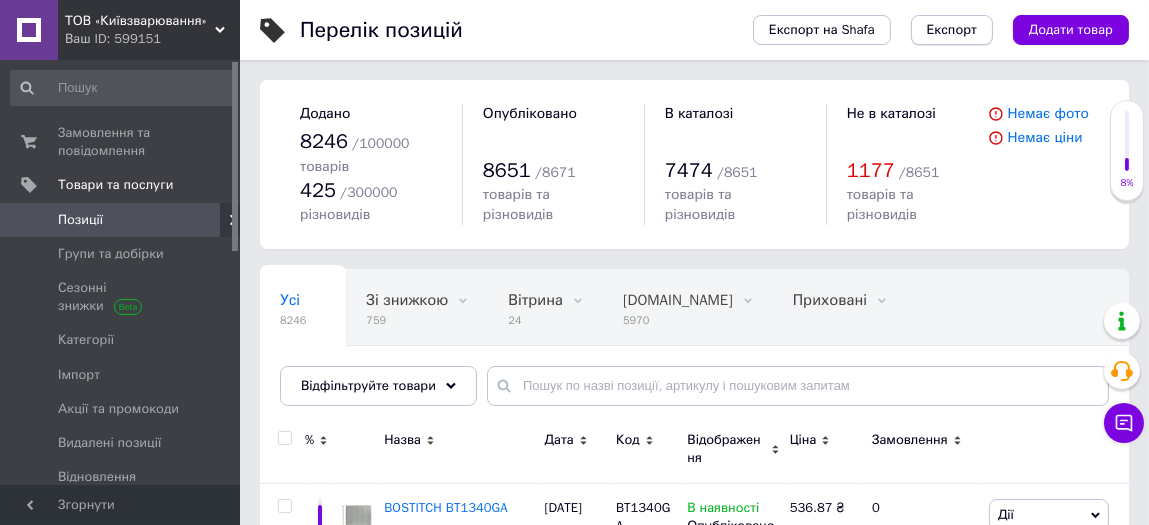 click on "Експорт" at bounding box center (952, 30) 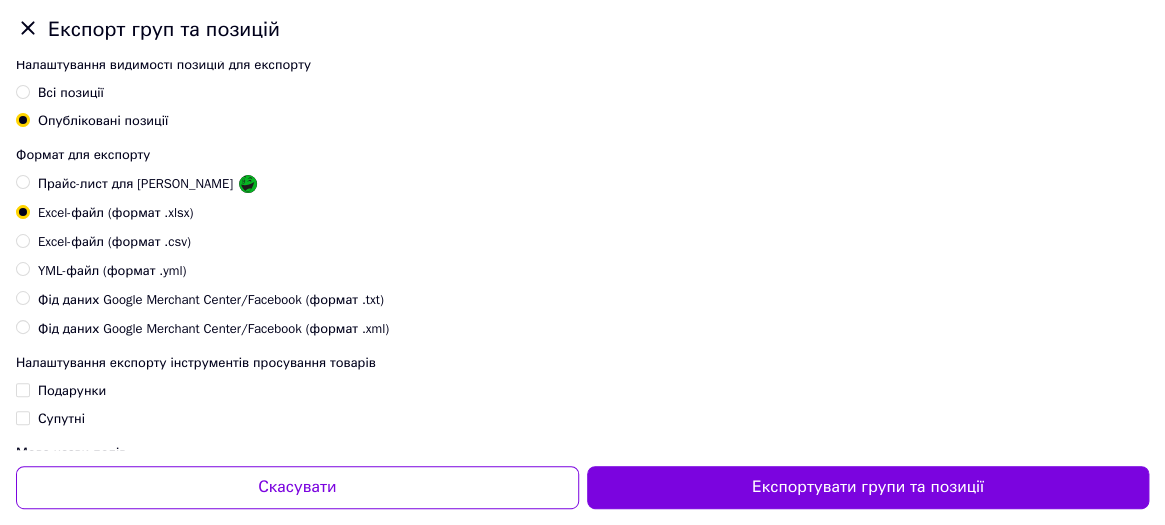 scroll, scrollTop: 0, scrollLeft: 0, axis: both 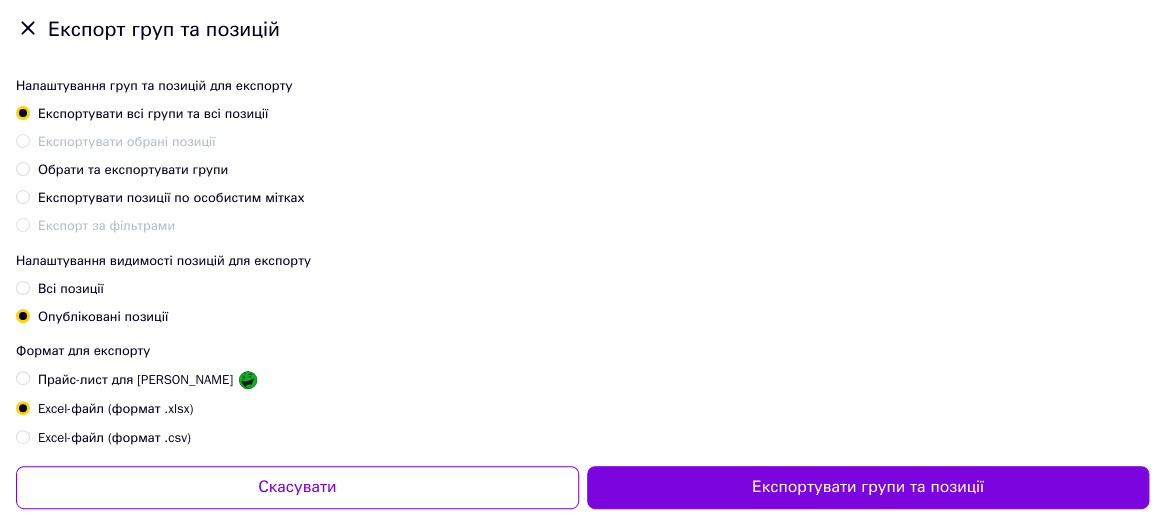 click on "Експортувати позиції по особистим мітках" at bounding box center [22, 196] 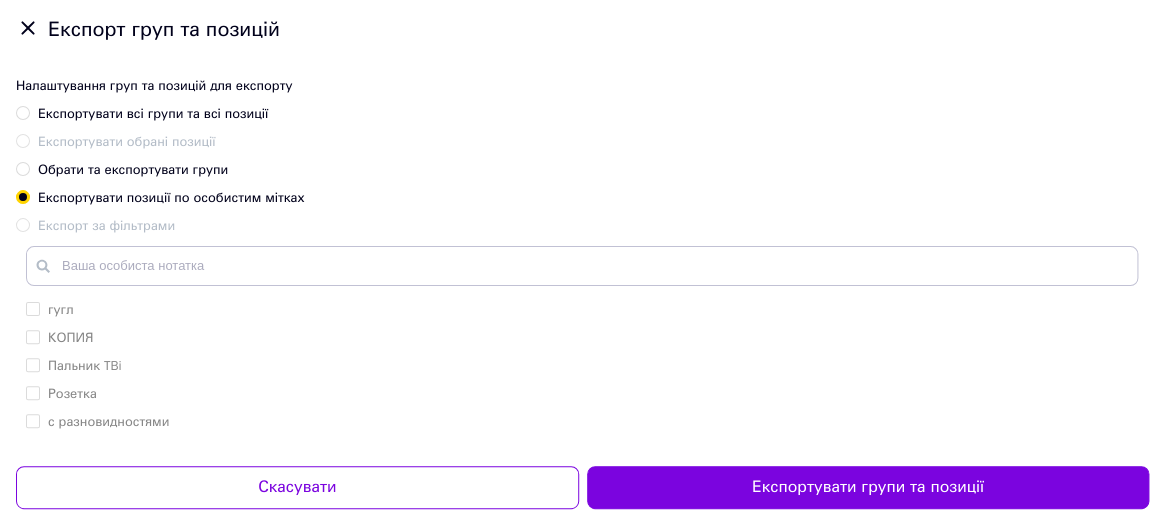 scroll, scrollTop: 100, scrollLeft: 0, axis: vertical 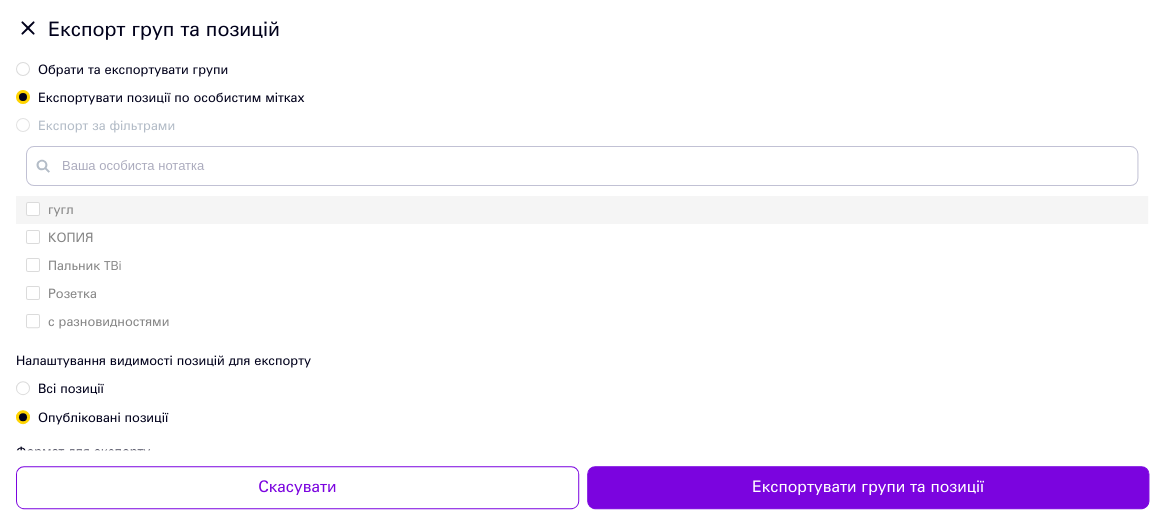 click on "гугл" at bounding box center [32, 208] 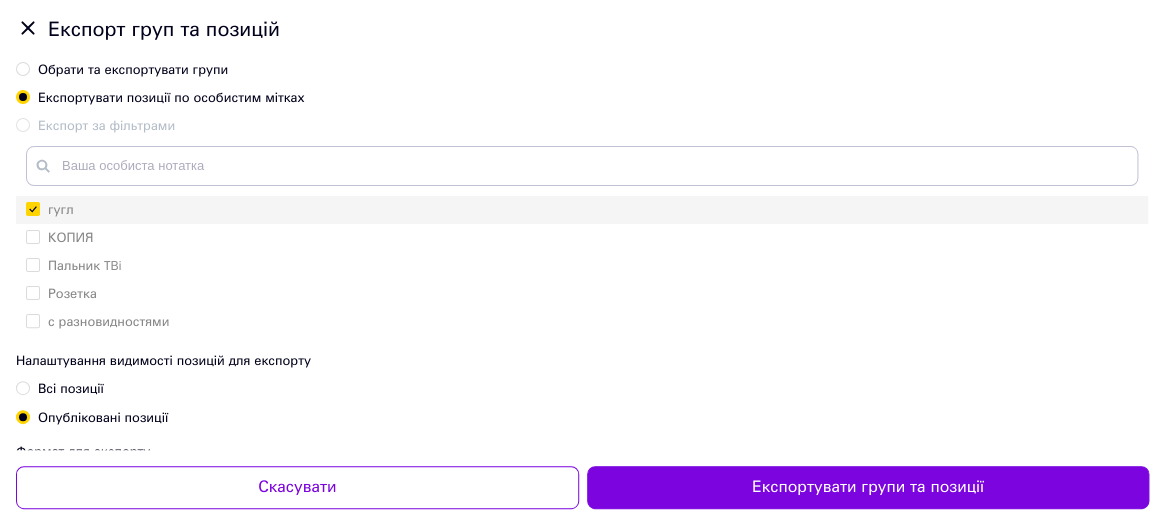 checkbox on "true" 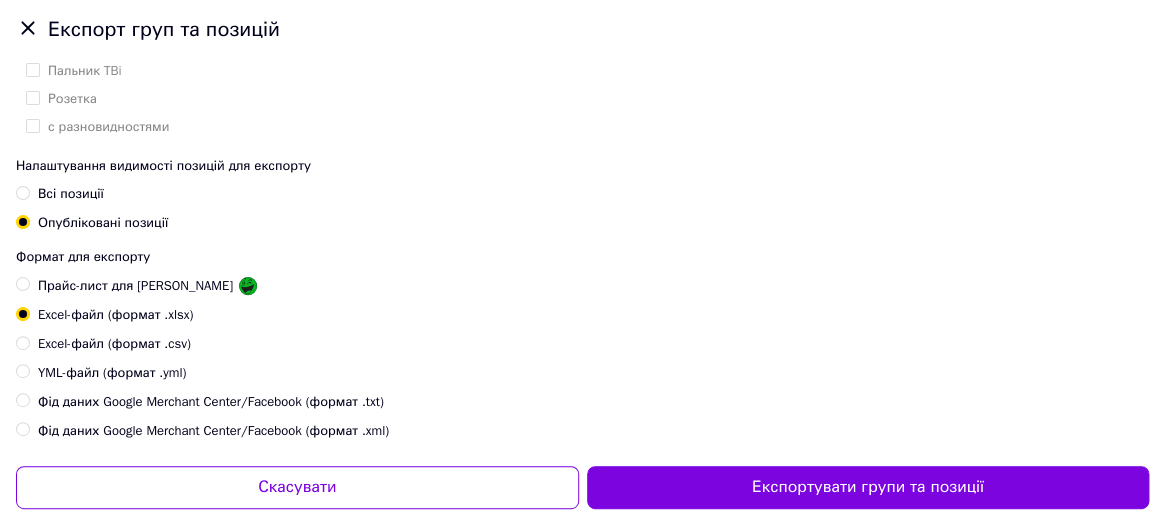 scroll, scrollTop: 0, scrollLeft: 0, axis: both 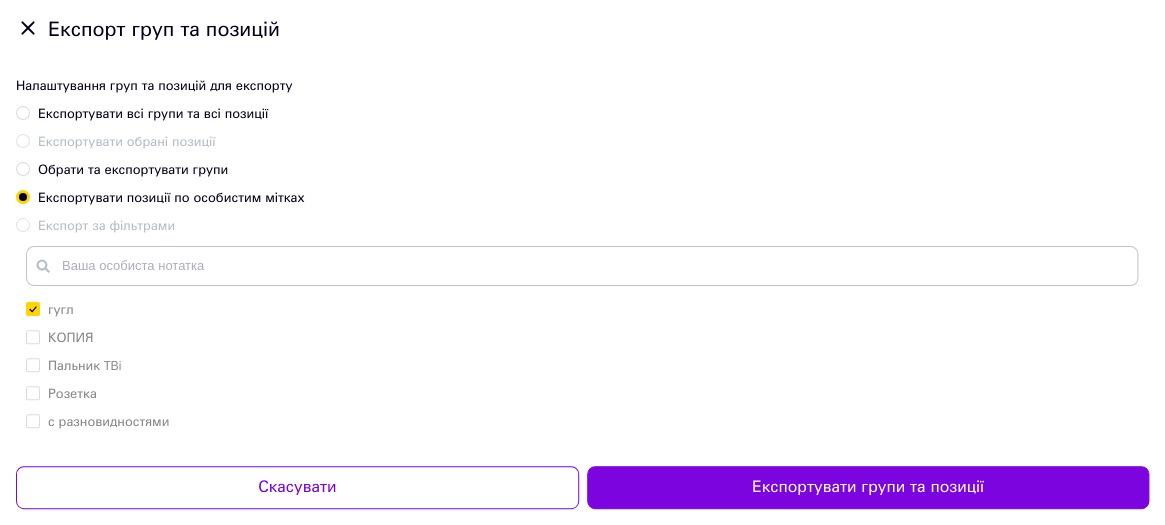 click 